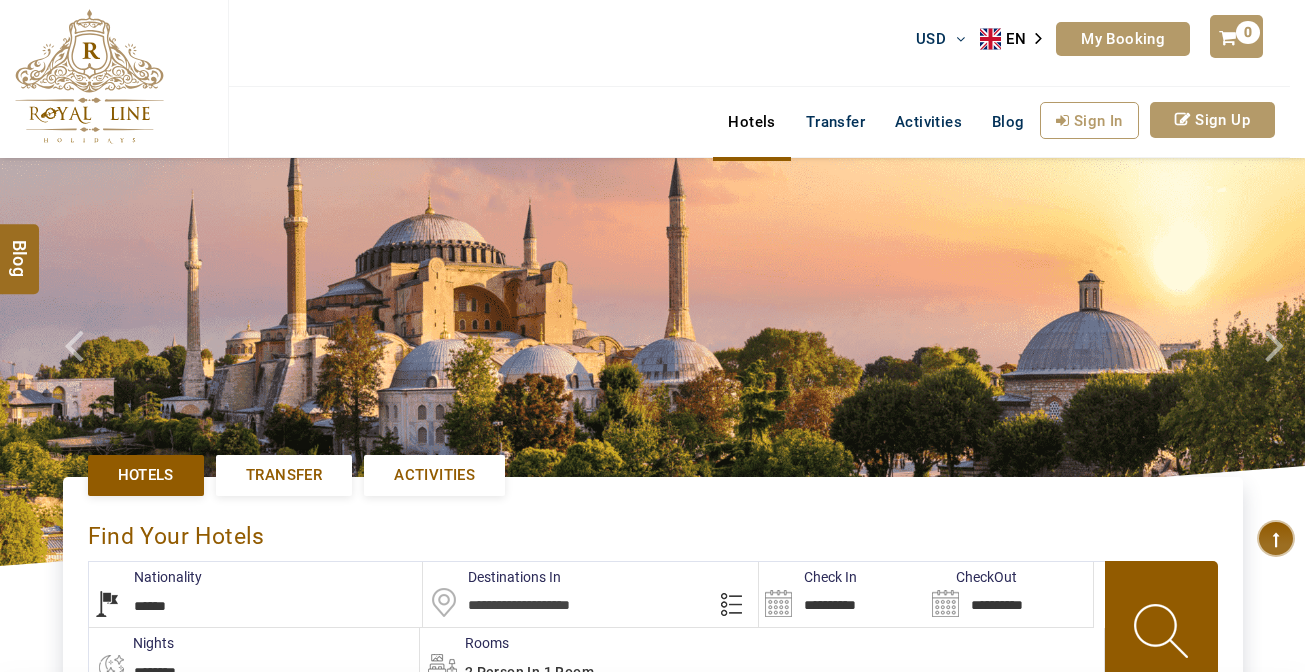 scroll, scrollTop: 272, scrollLeft: 0, axis: vertical 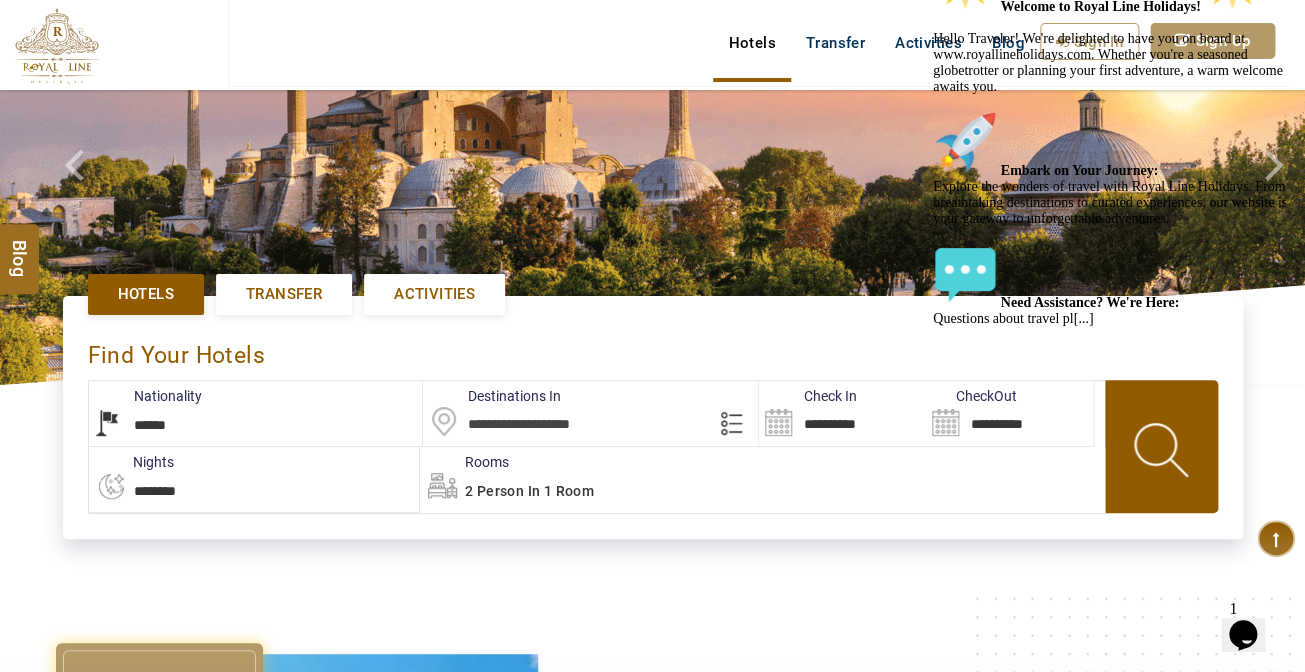 click on "Activities" at bounding box center (434, 294) 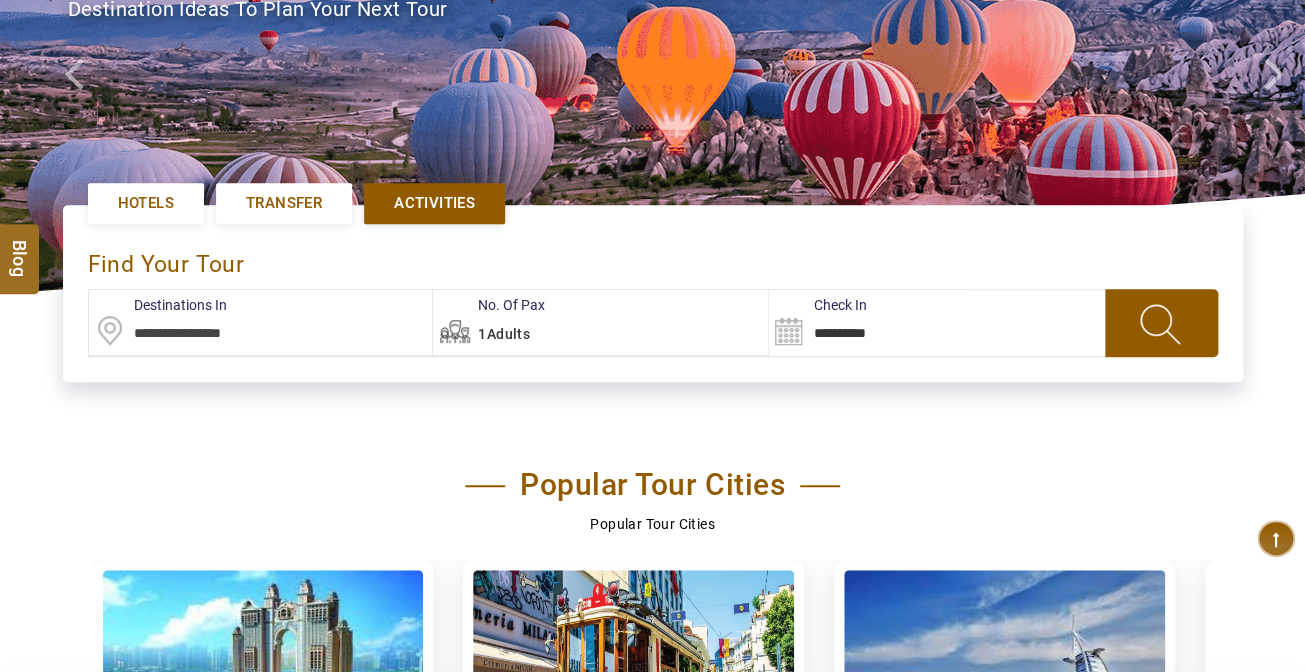 click at bounding box center (261, 322) 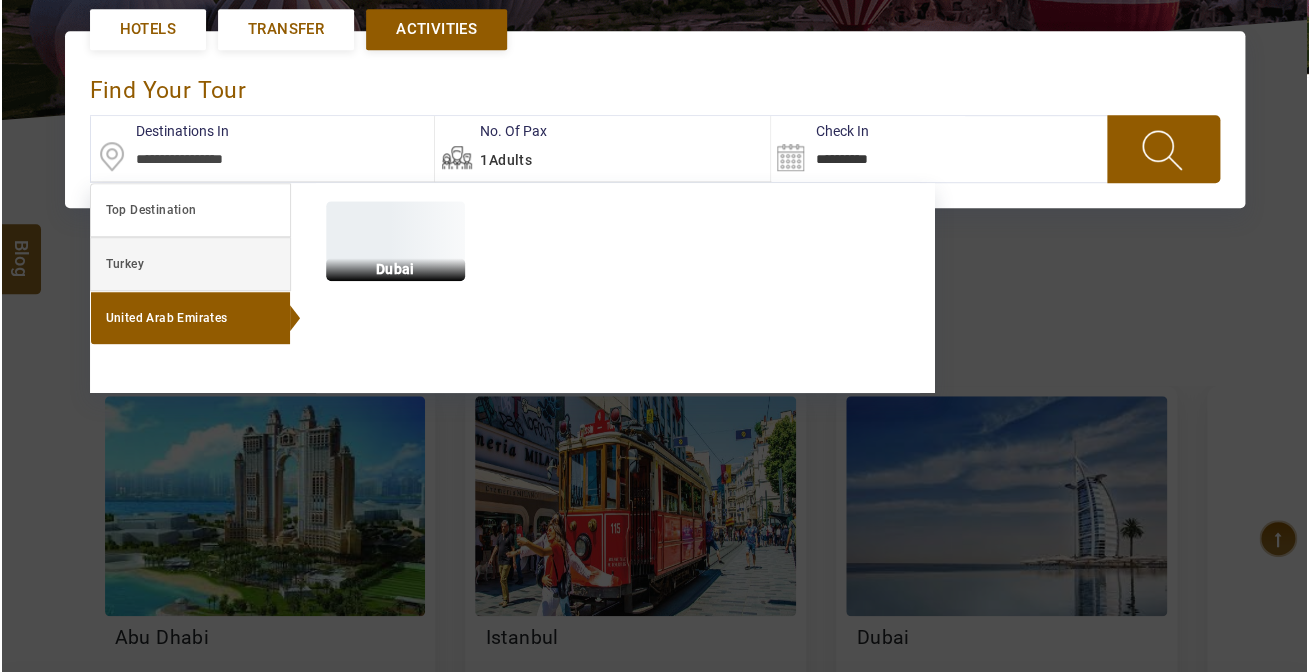 scroll, scrollTop: 457, scrollLeft: 0, axis: vertical 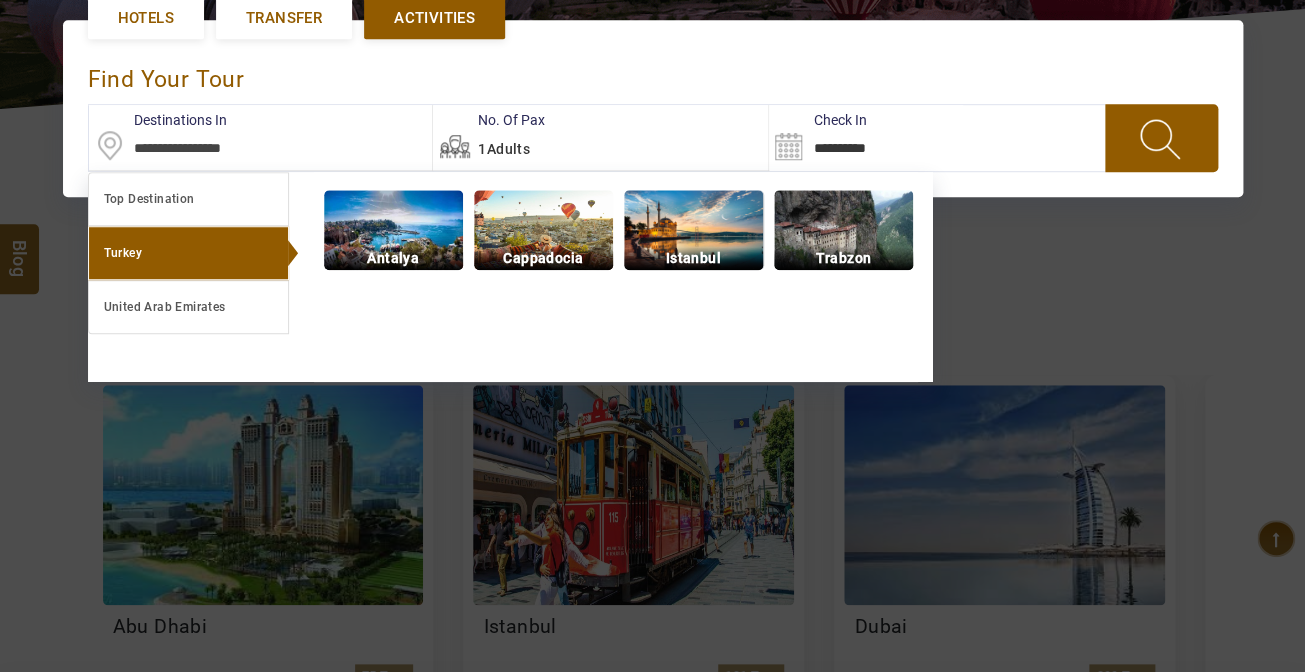 click at bounding box center (393, 230) 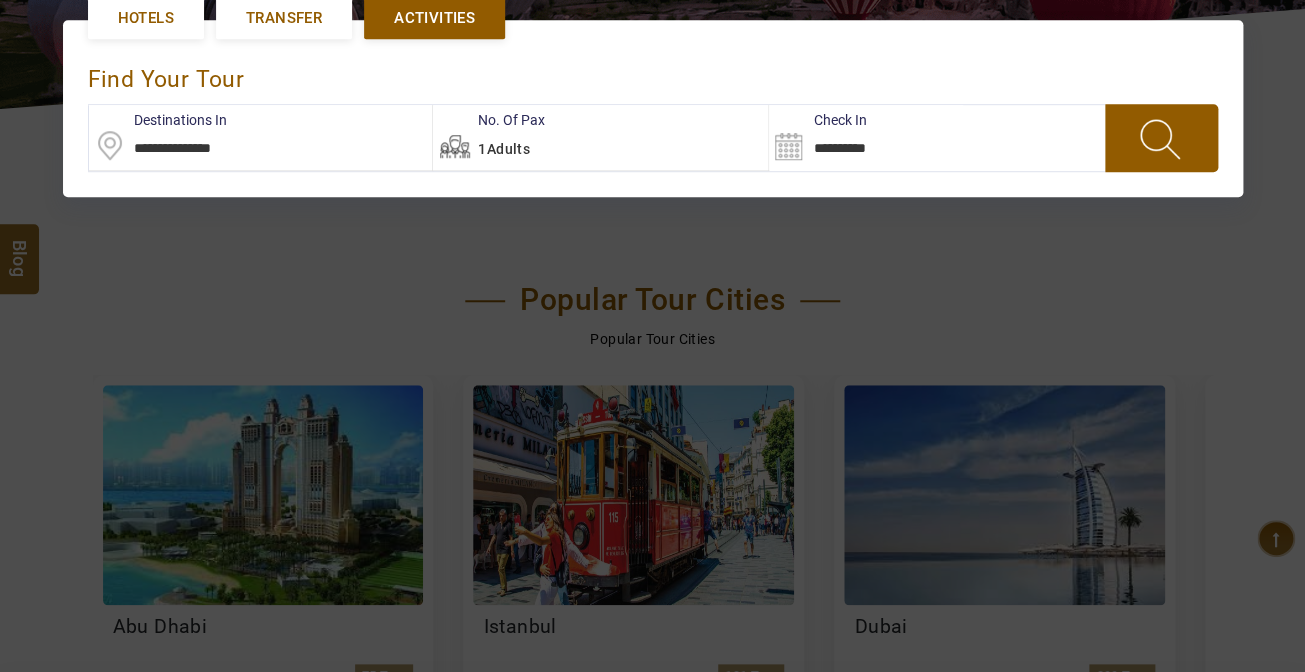 click at bounding box center (1161, 138) 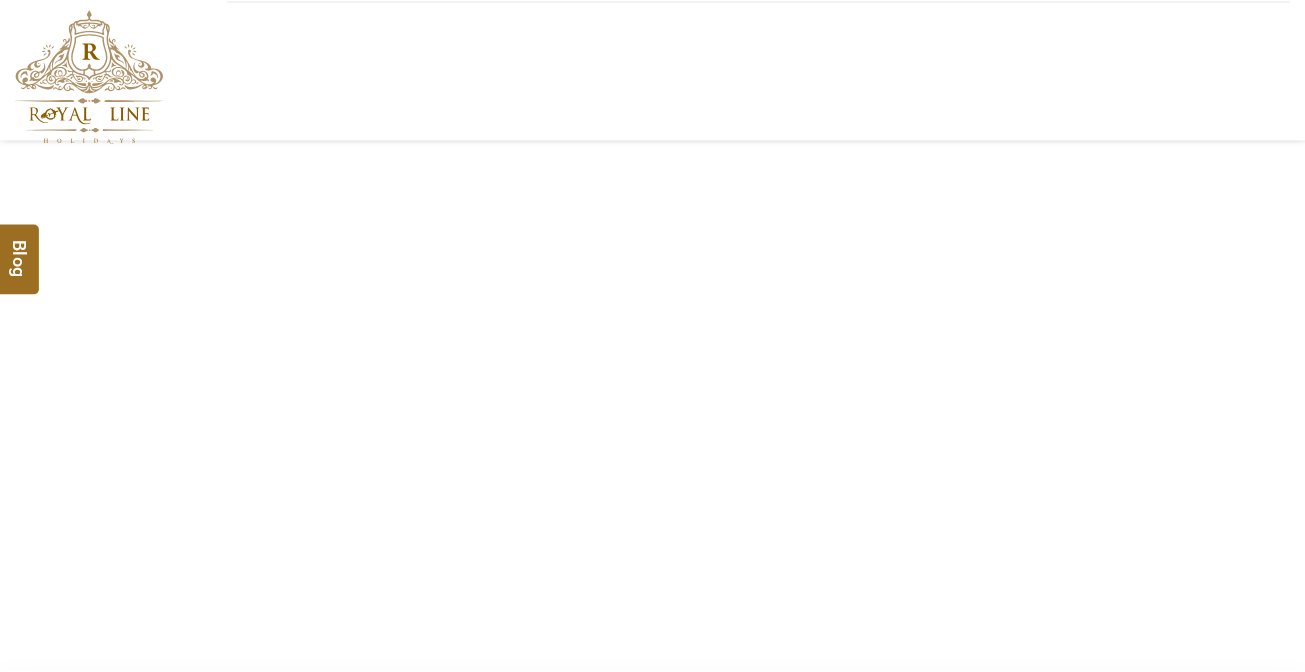scroll, scrollTop: 0, scrollLeft: 0, axis: both 